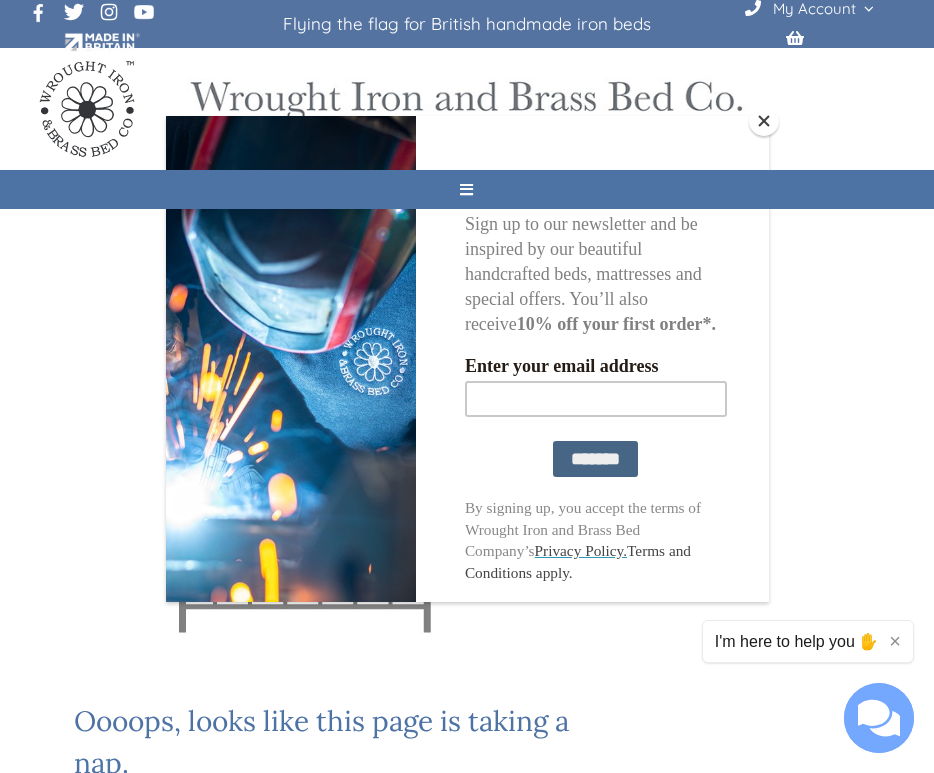 scroll, scrollTop: 426, scrollLeft: 0, axis: vertical 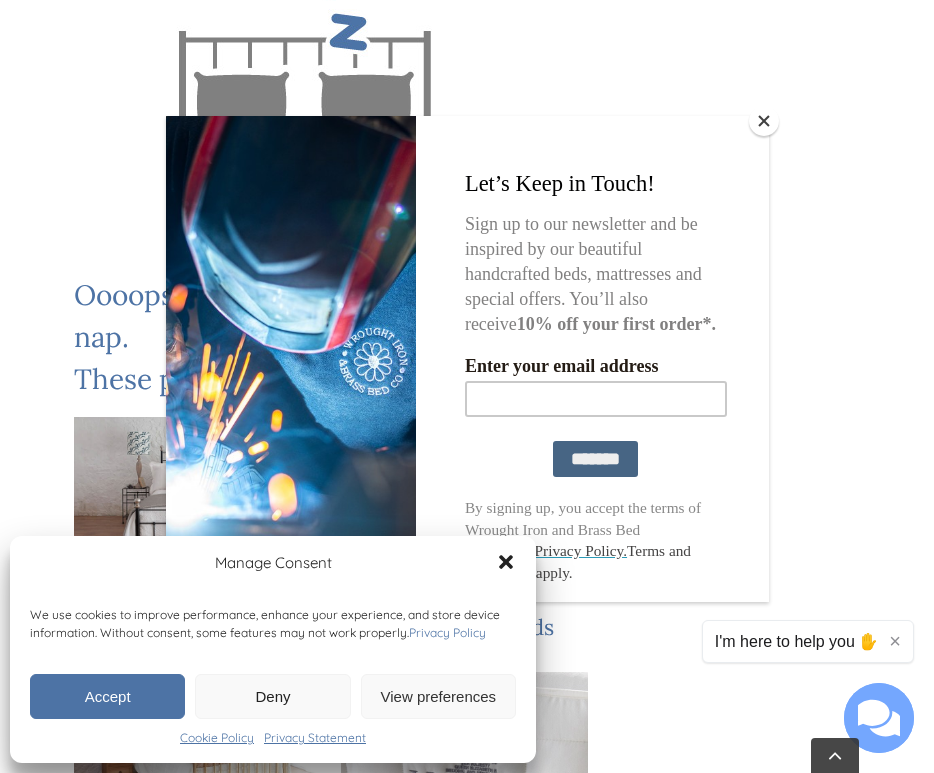 click 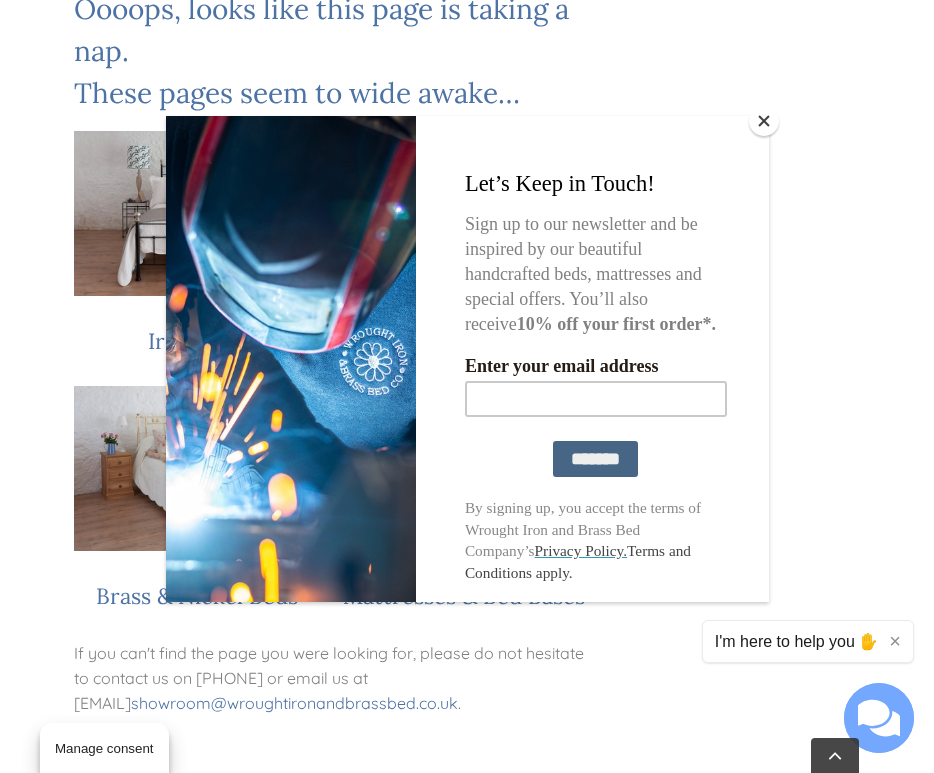 scroll, scrollTop: 812, scrollLeft: 0, axis: vertical 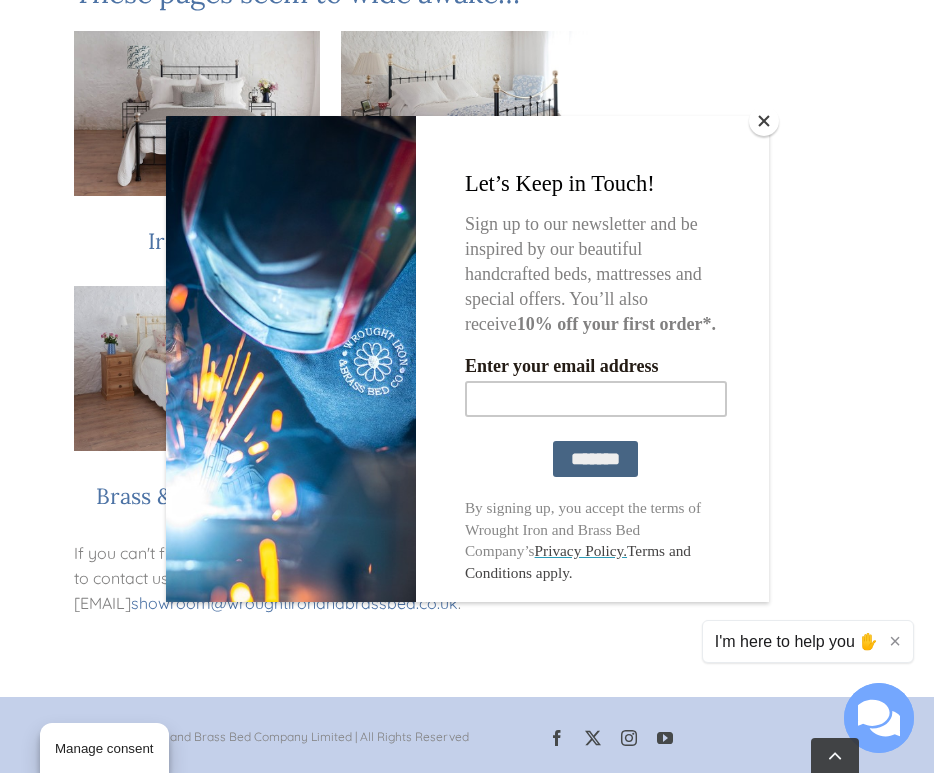 click at bounding box center (764, 121) 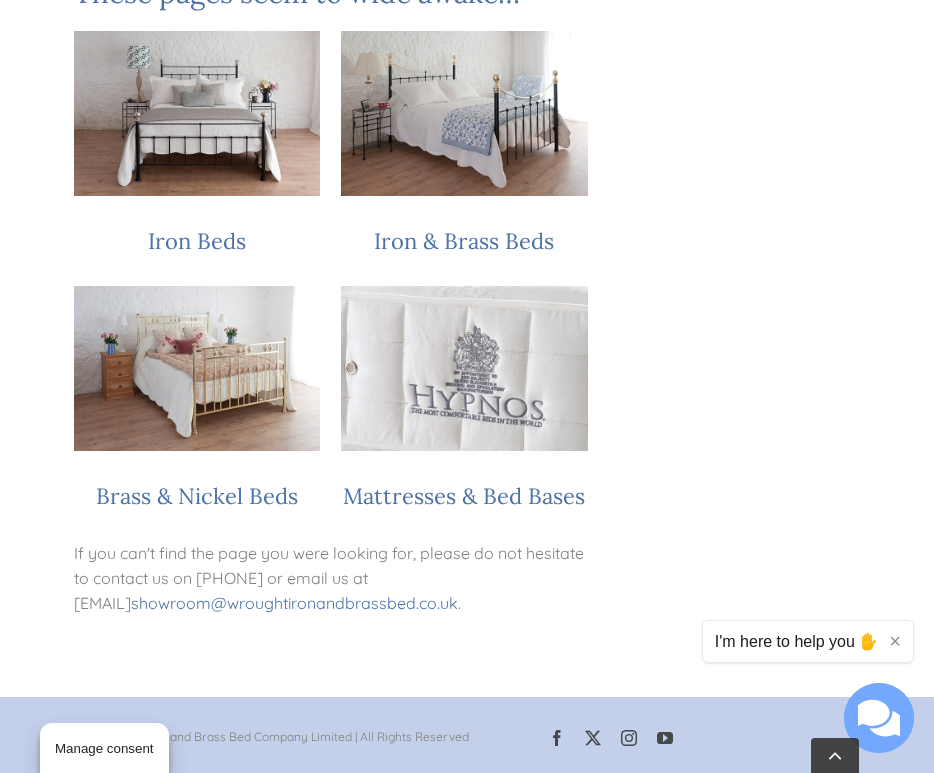 click at bounding box center (197, 368) 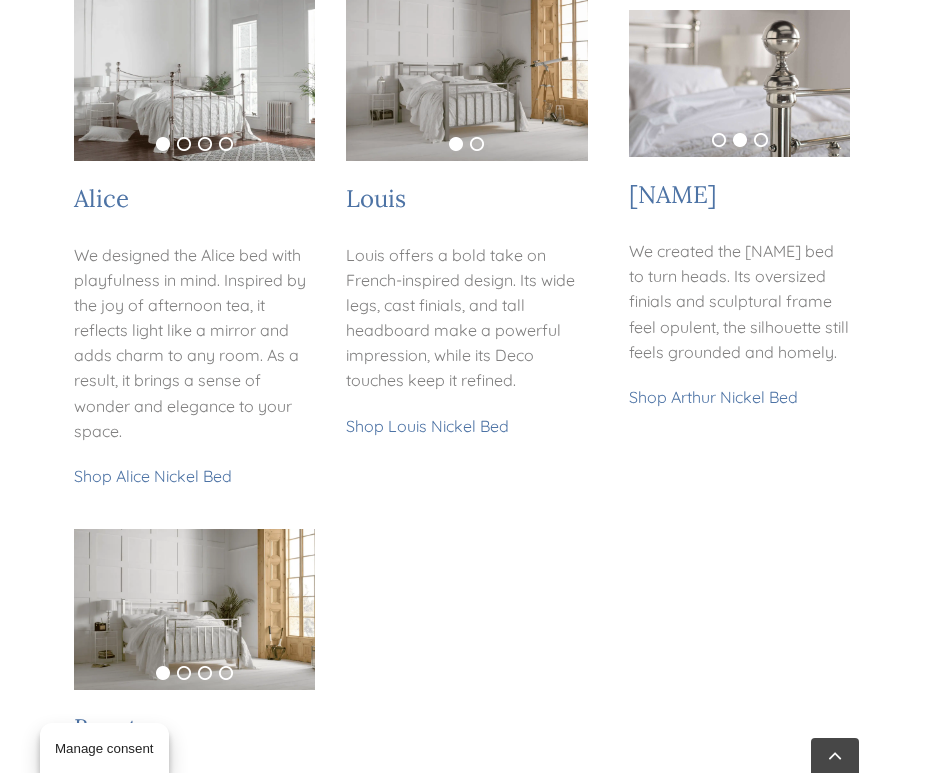 scroll, scrollTop: 446, scrollLeft: 0, axis: vertical 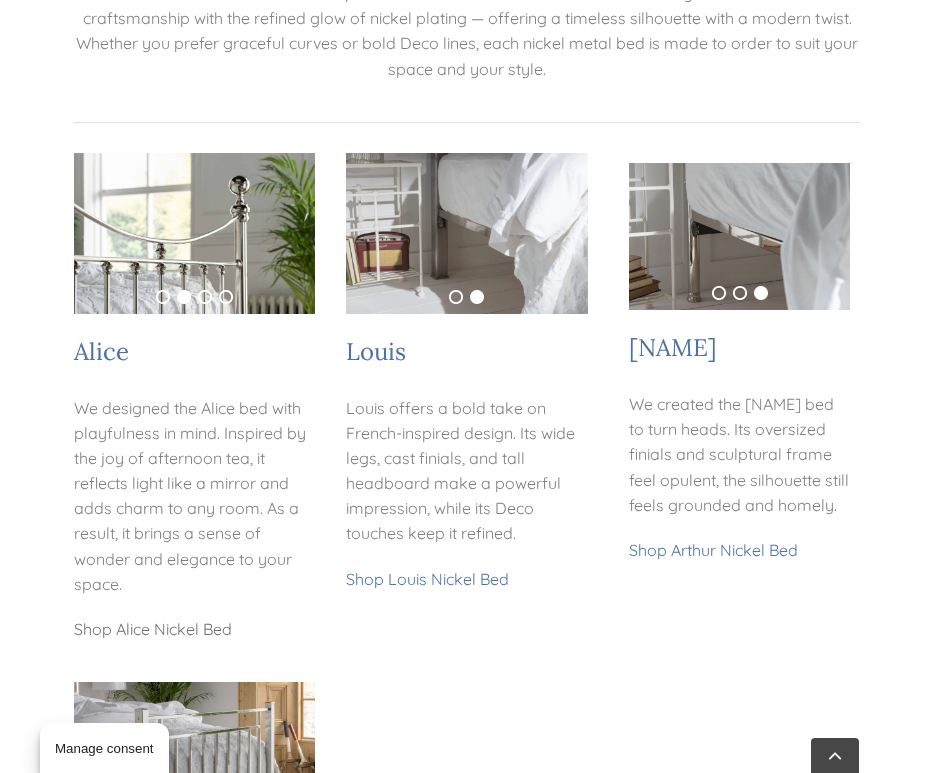 click on "Shop Alice Nickel Bed" at bounding box center (153, 629) 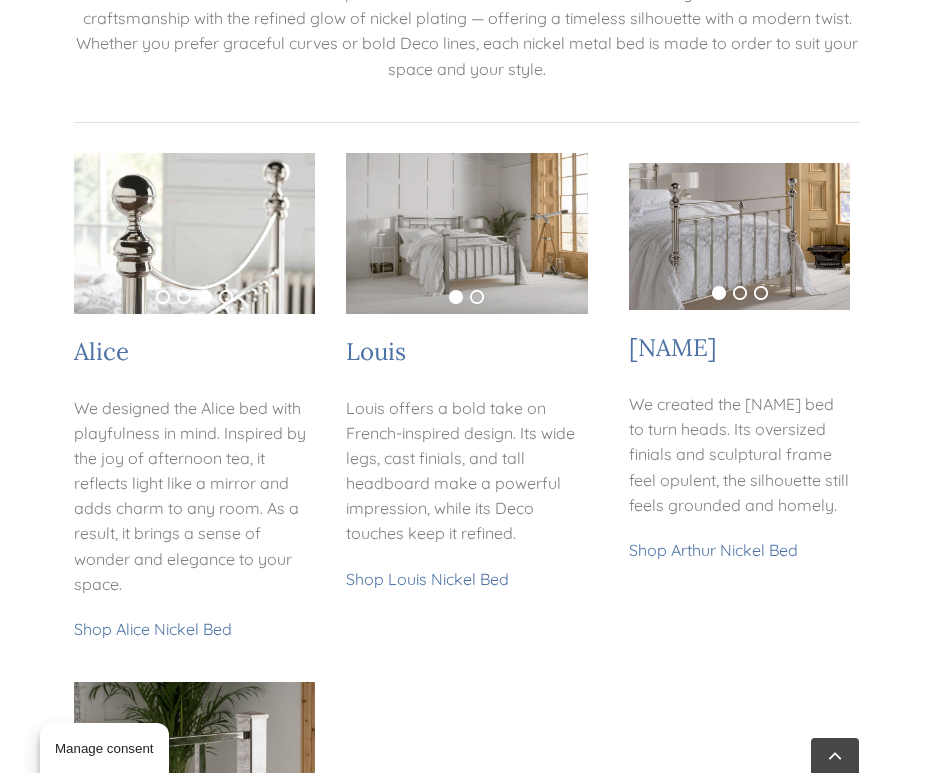 click at bounding box center (739, 237) 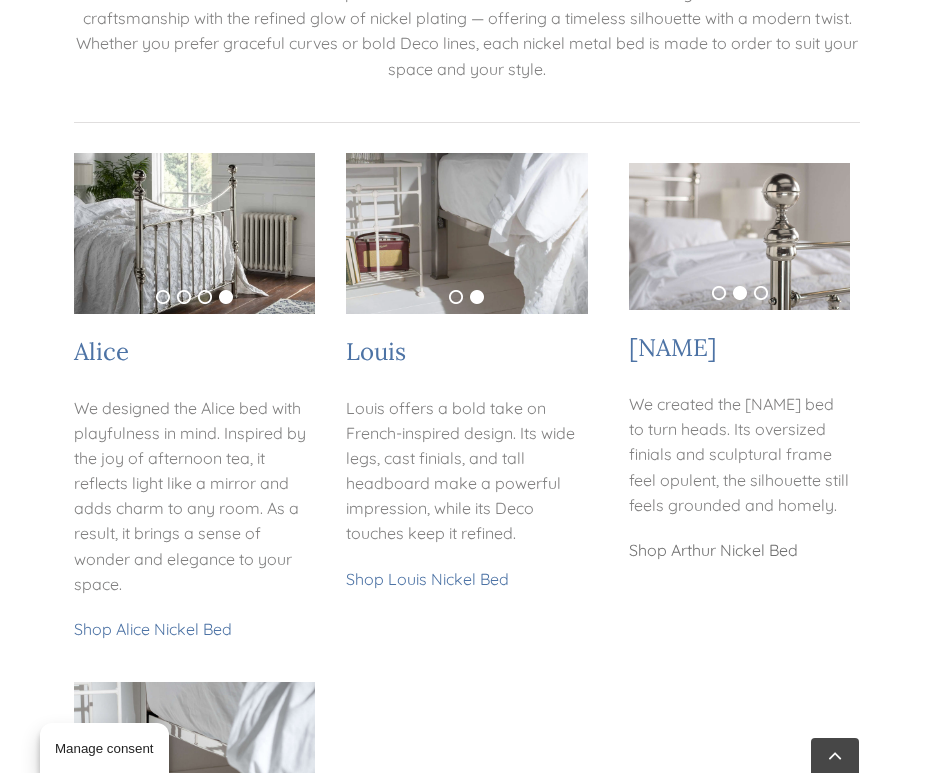 click on "Shop Arthur Nickel Bed" at bounding box center [713, 550] 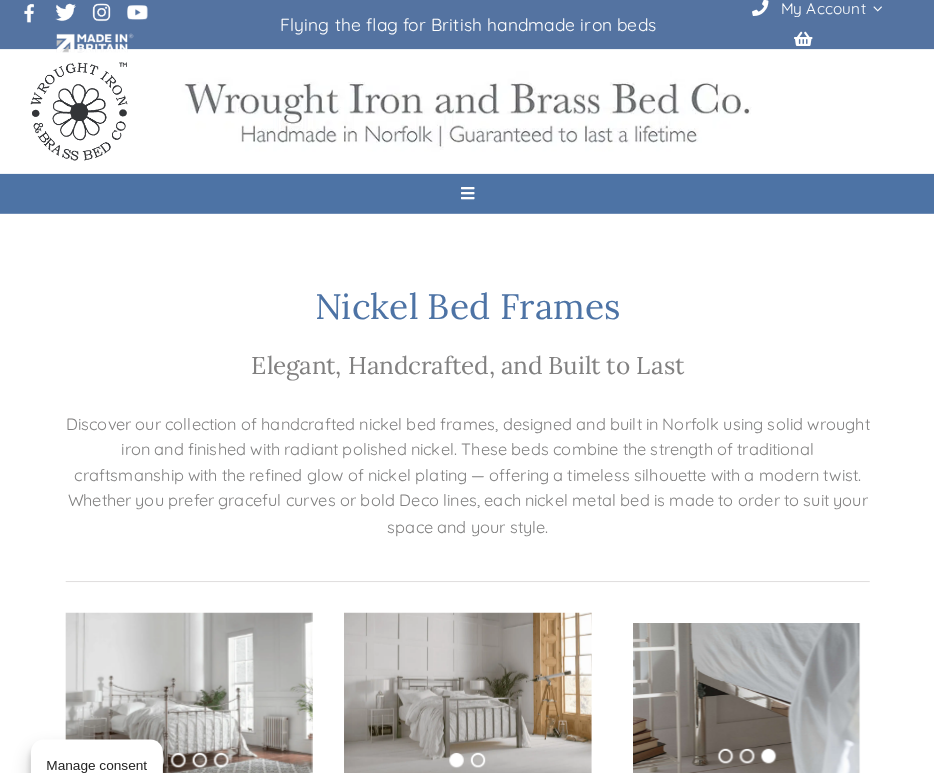 scroll, scrollTop: 0, scrollLeft: 0, axis: both 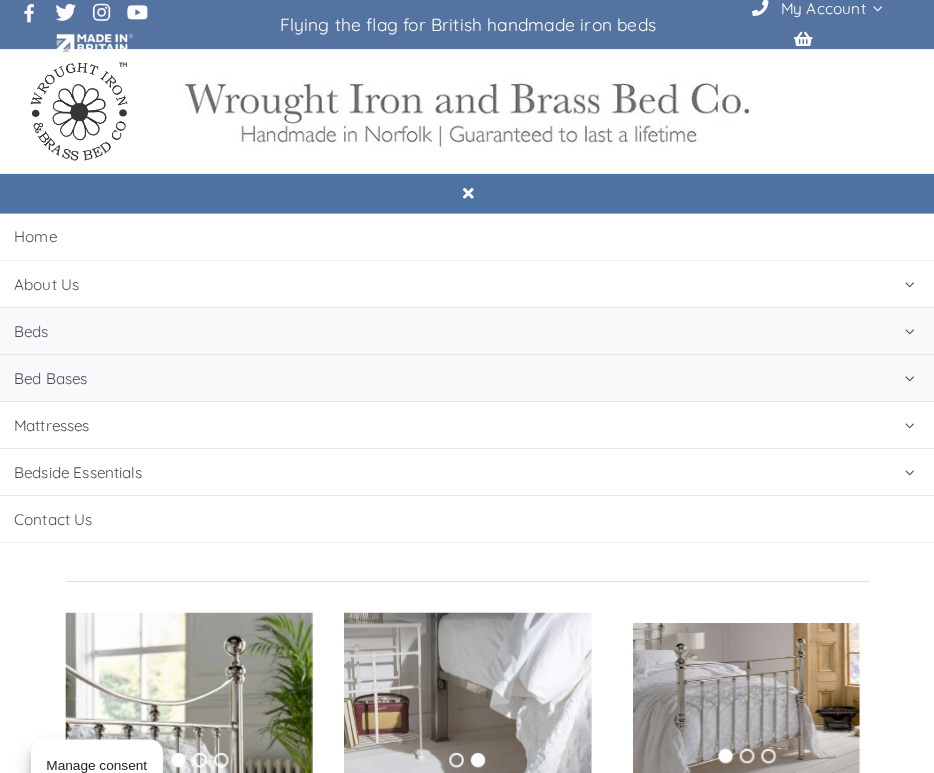 click on "Bed Bases" at bounding box center (59, 370) 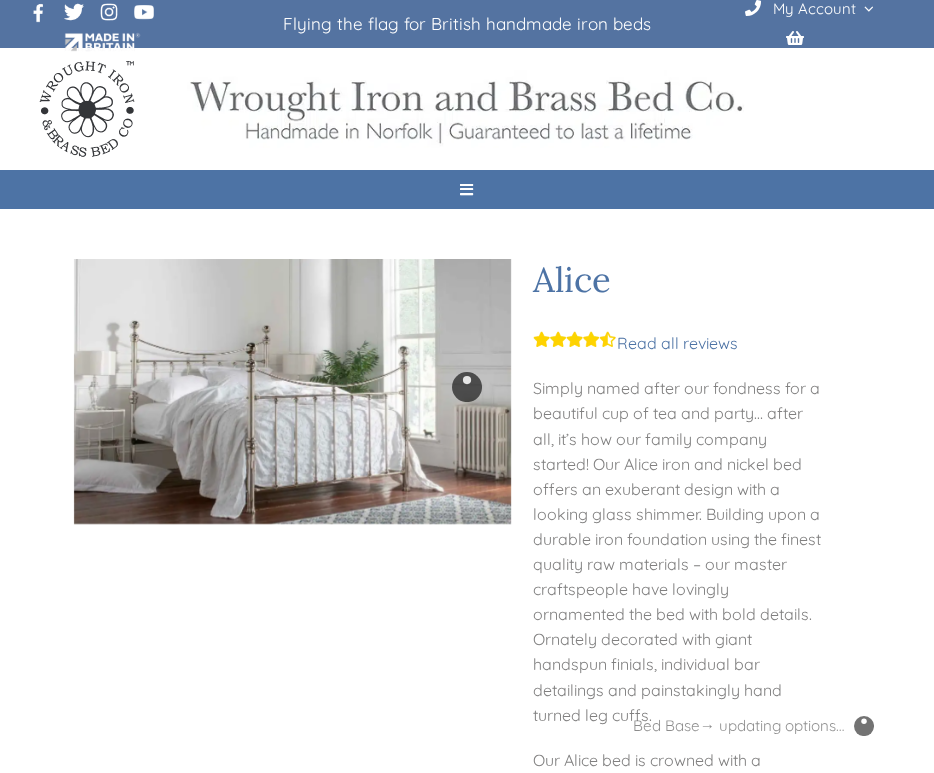 scroll, scrollTop: 0, scrollLeft: 0, axis: both 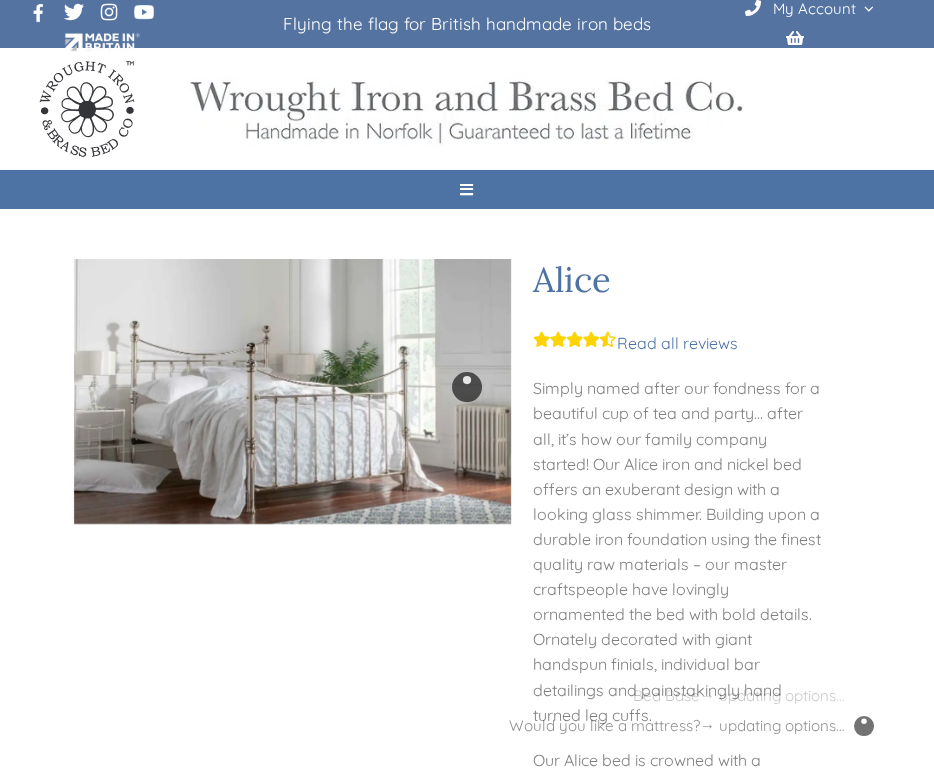 checkbox on "****" 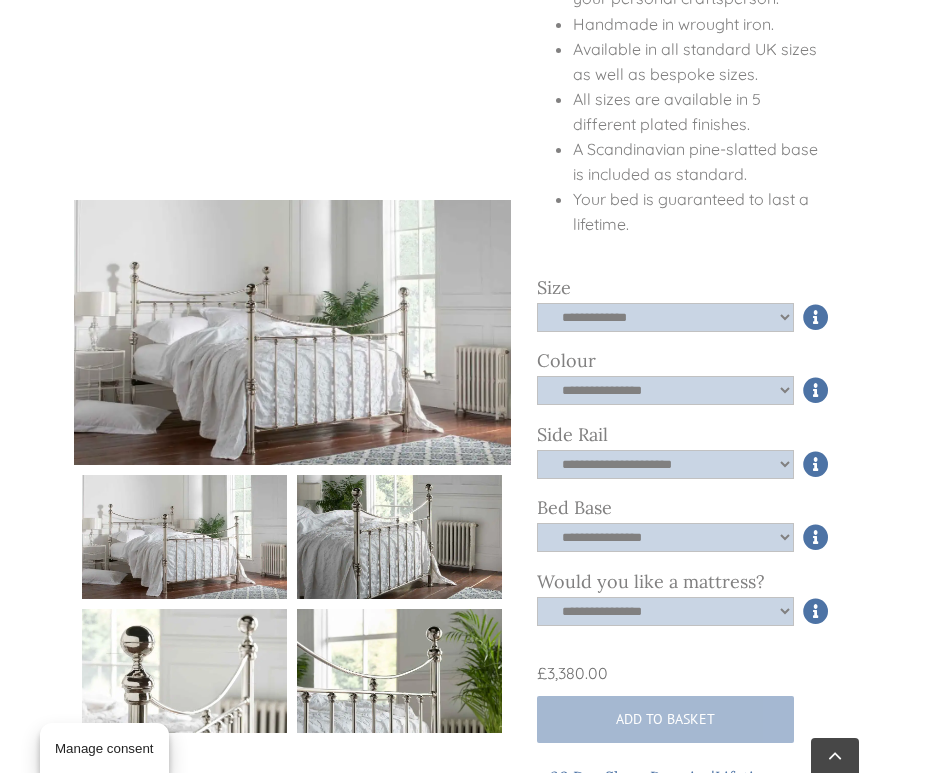scroll, scrollTop: 1028, scrollLeft: 0, axis: vertical 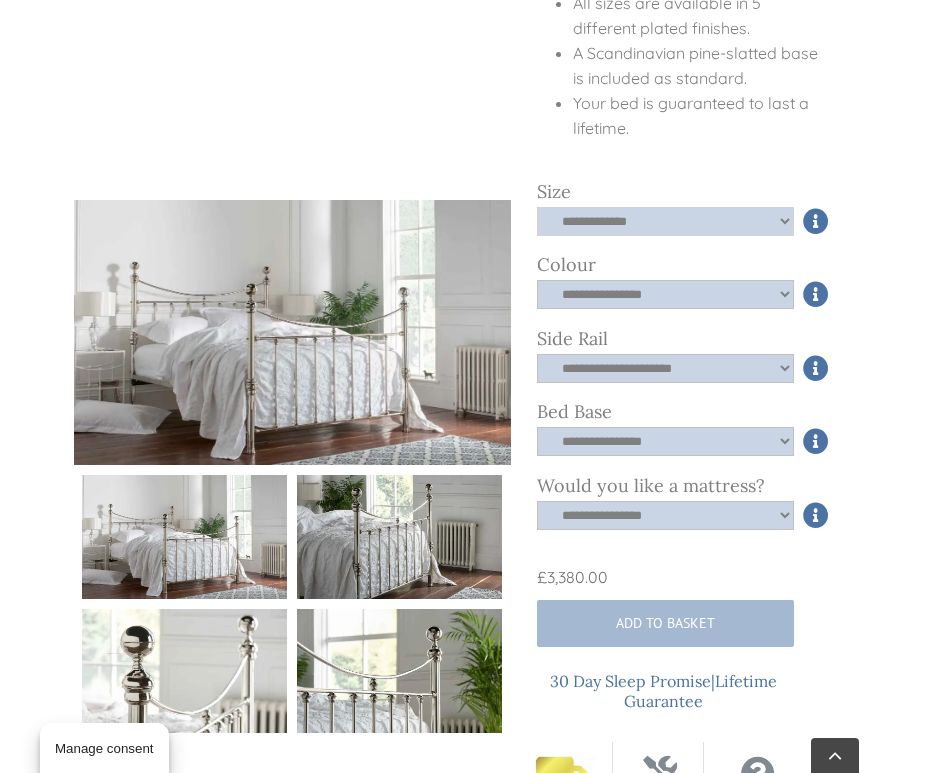 select on "*****" 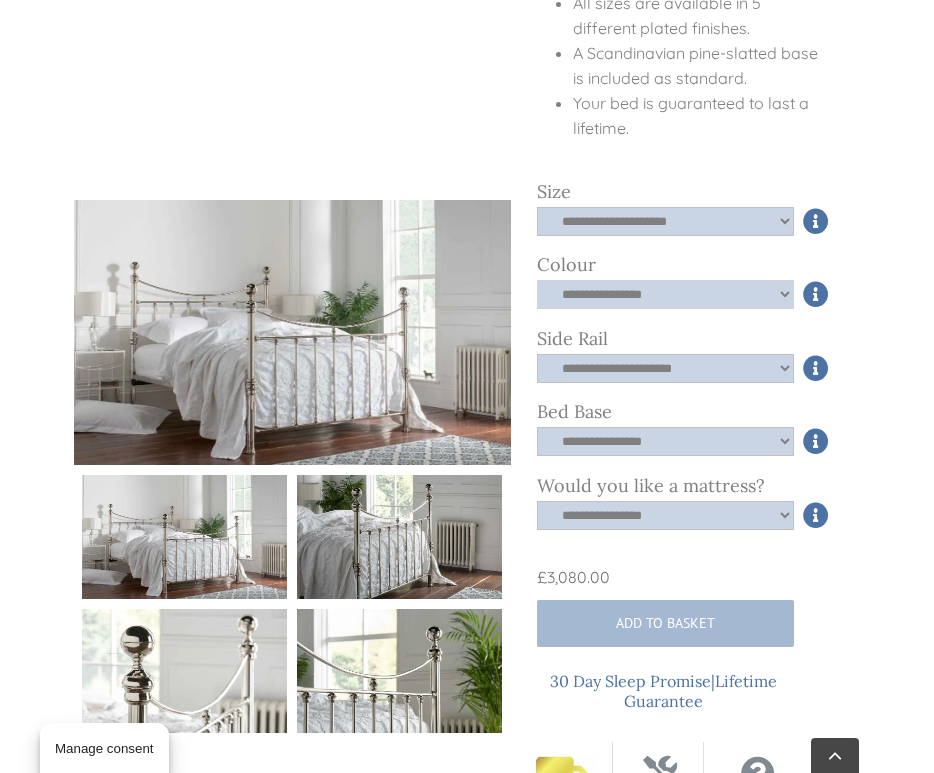 select on "****" 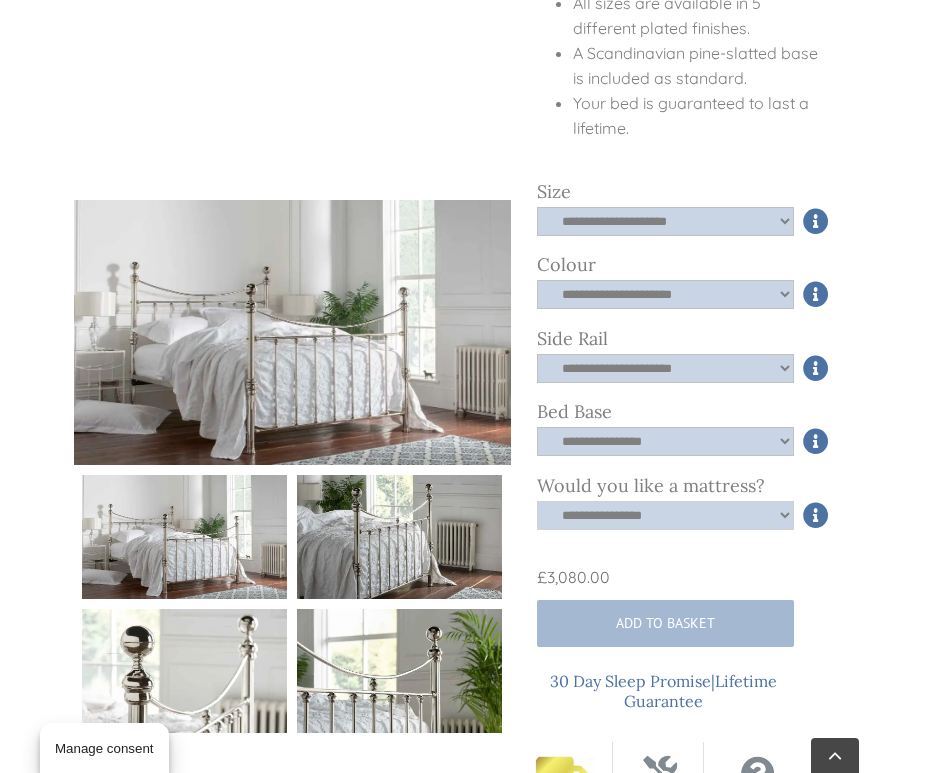 select on "*****" 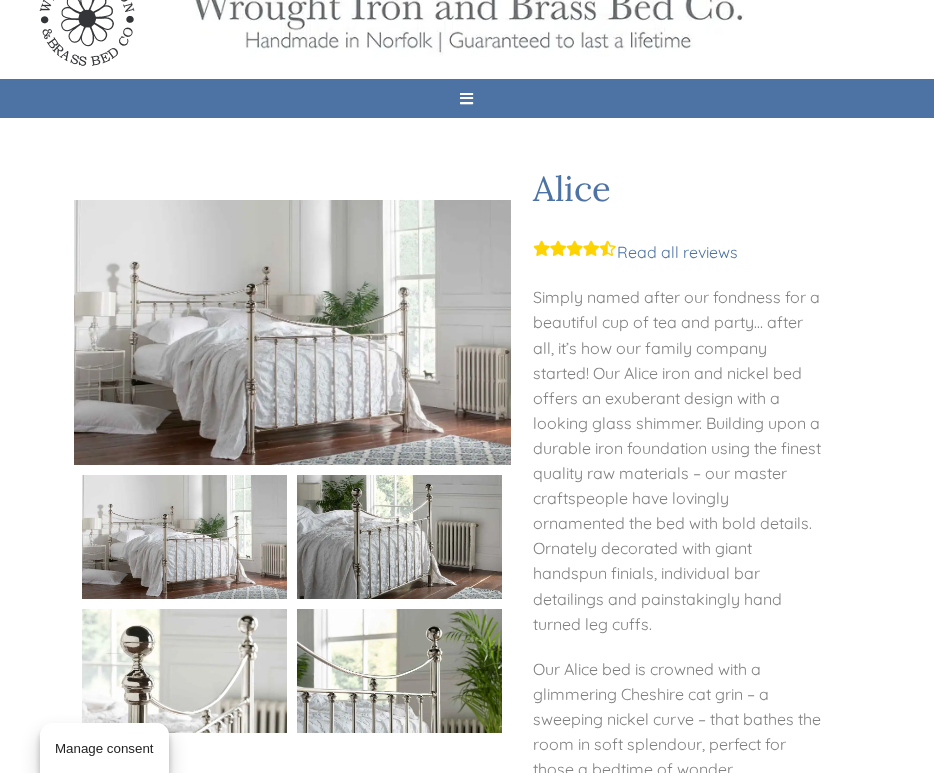 scroll, scrollTop: 127, scrollLeft: 0, axis: vertical 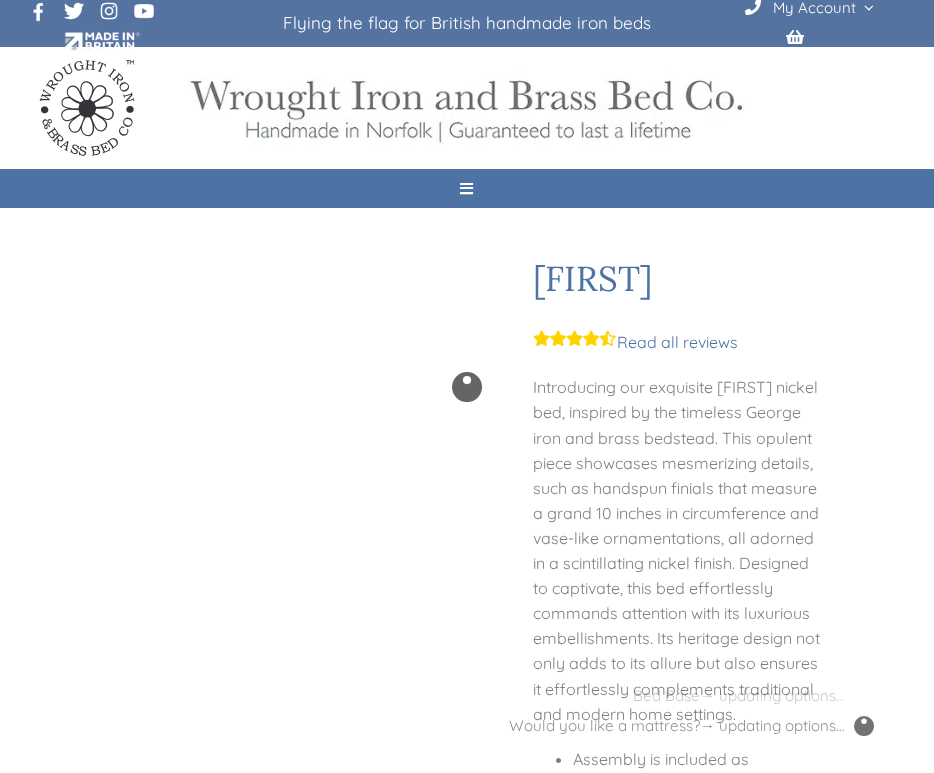 checkbox on "****" 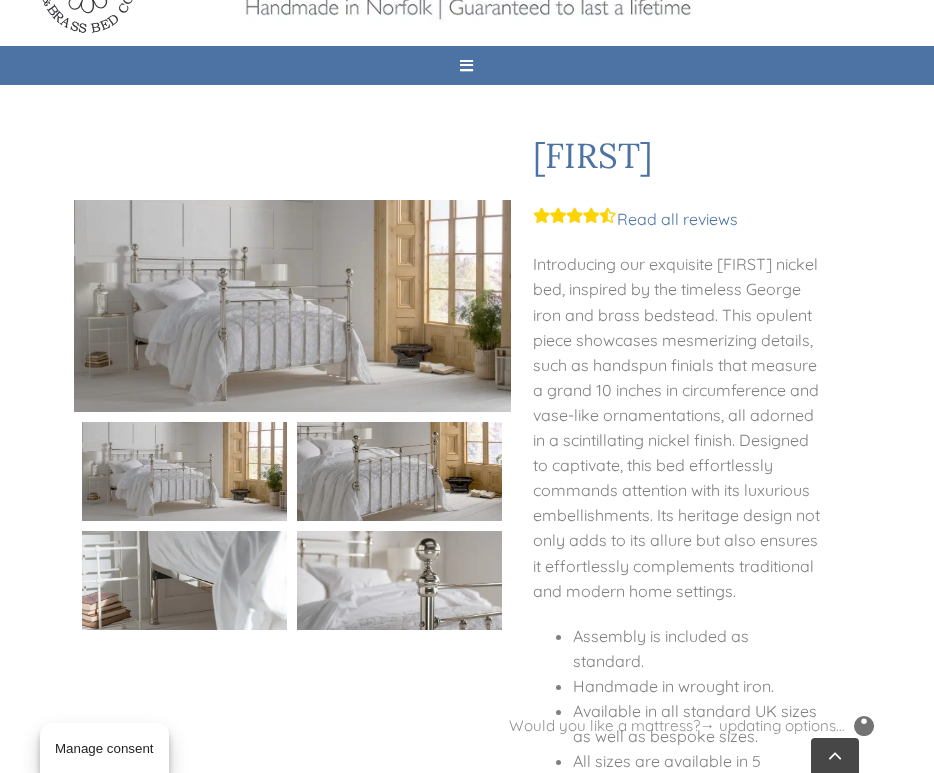 scroll, scrollTop: 250, scrollLeft: 0, axis: vertical 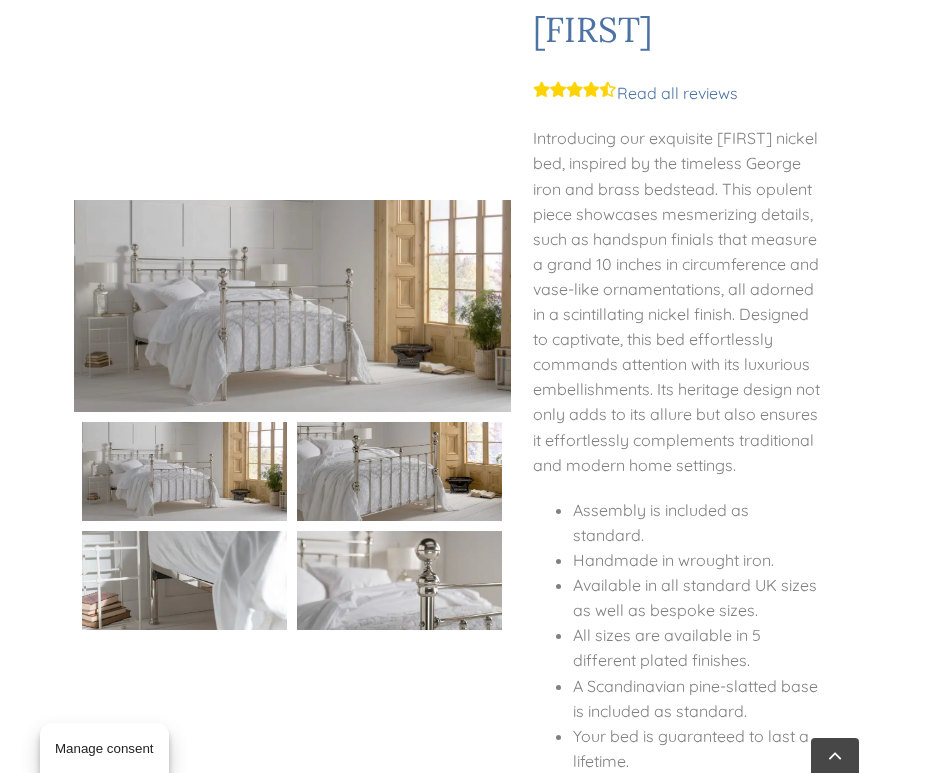 click at bounding box center (184, 472) 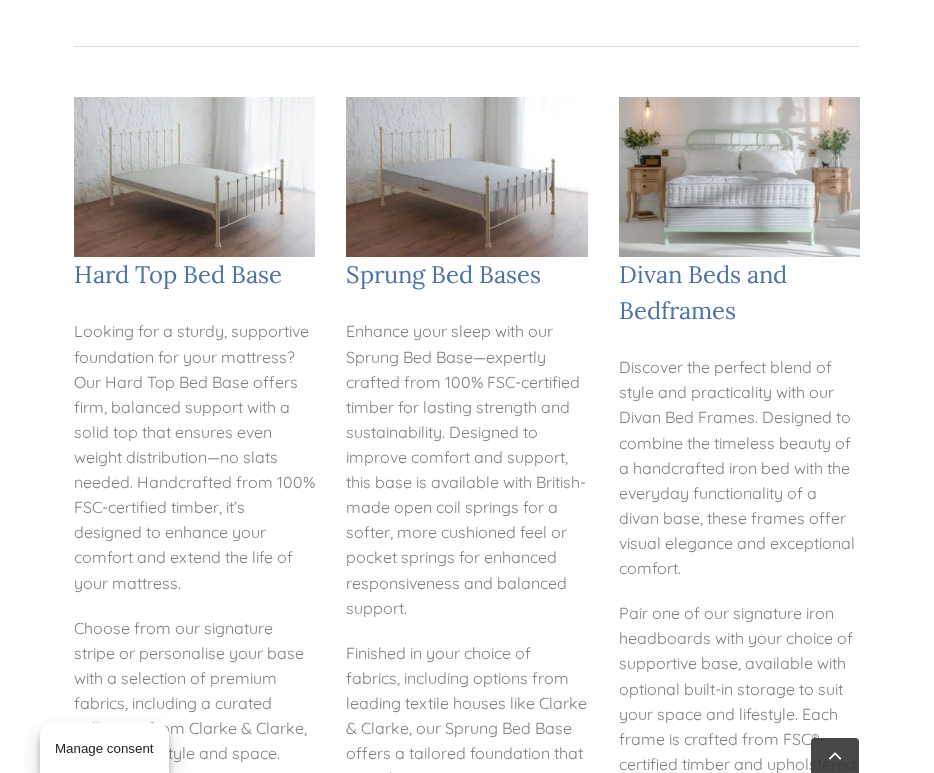 scroll, scrollTop: 395, scrollLeft: 0, axis: vertical 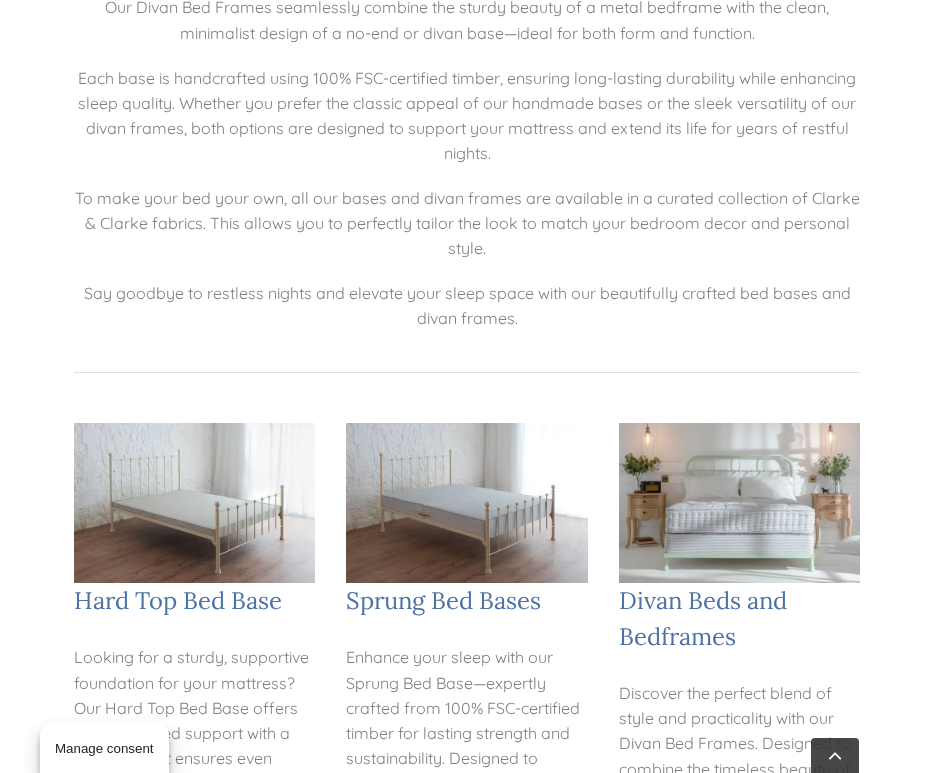 click at bounding box center [194, 503] 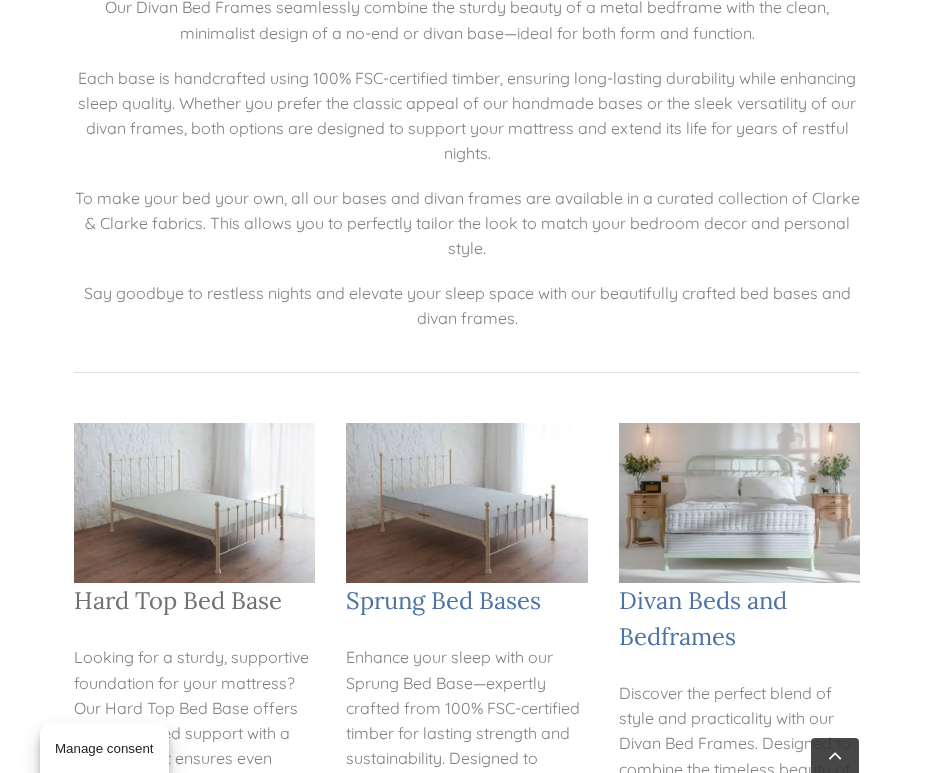 click on "Hard Top Bed Base" at bounding box center (178, 600) 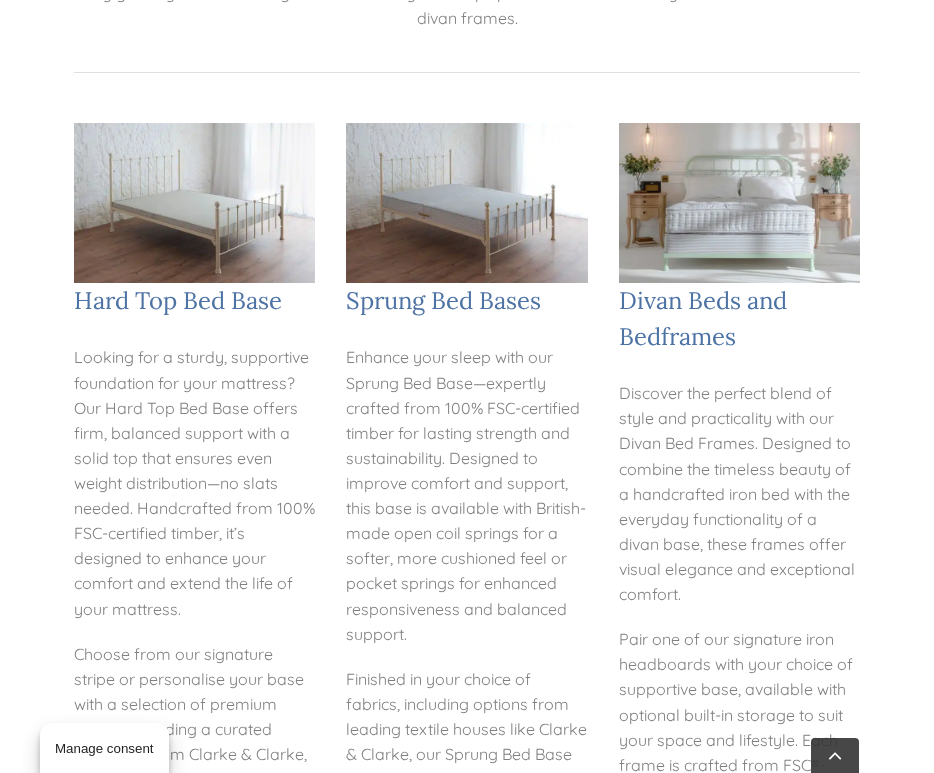 scroll, scrollTop: 694, scrollLeft: 0, axis: vertical 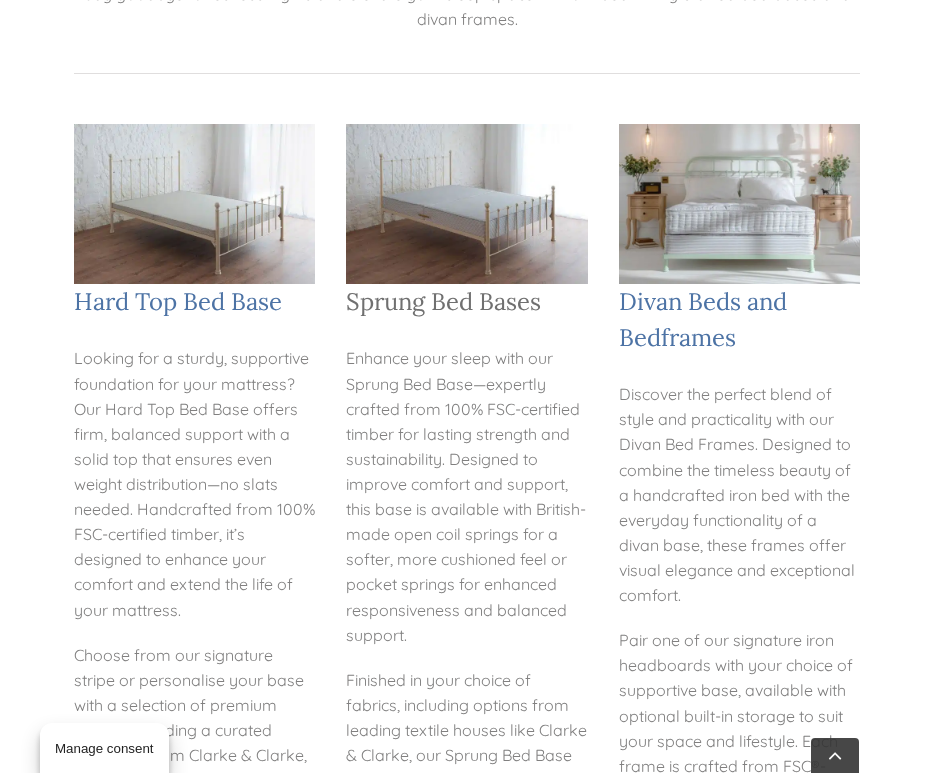 click on "Sprung Bed Bases" at bounding box center [443, 301] 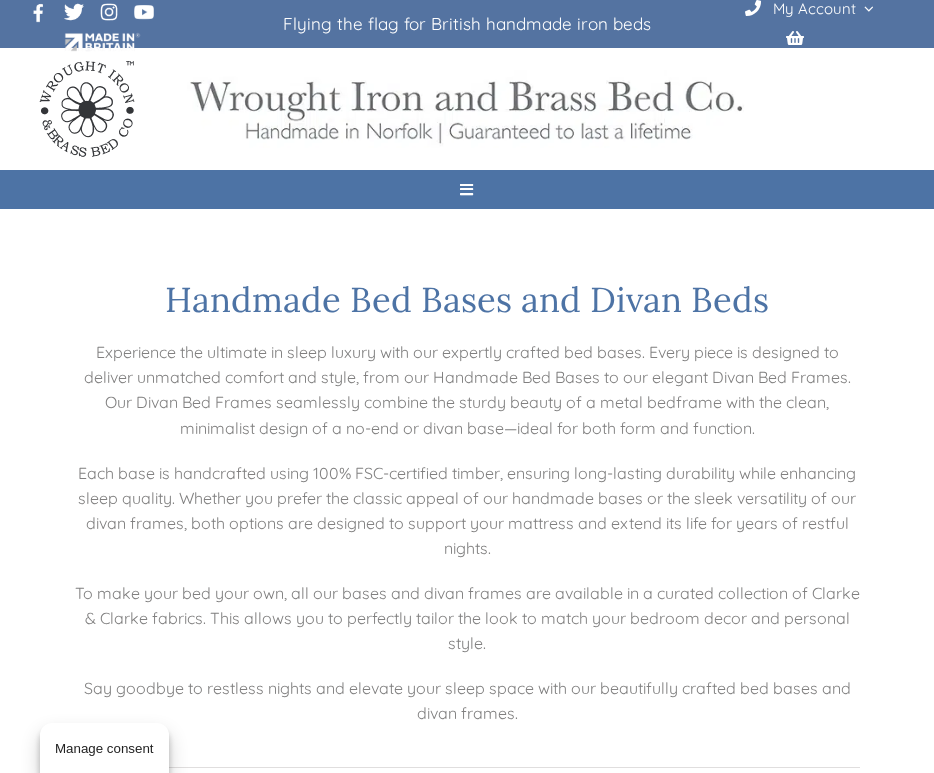 scroll, scrollTop: 0, scrollLeft: 0, axis: both 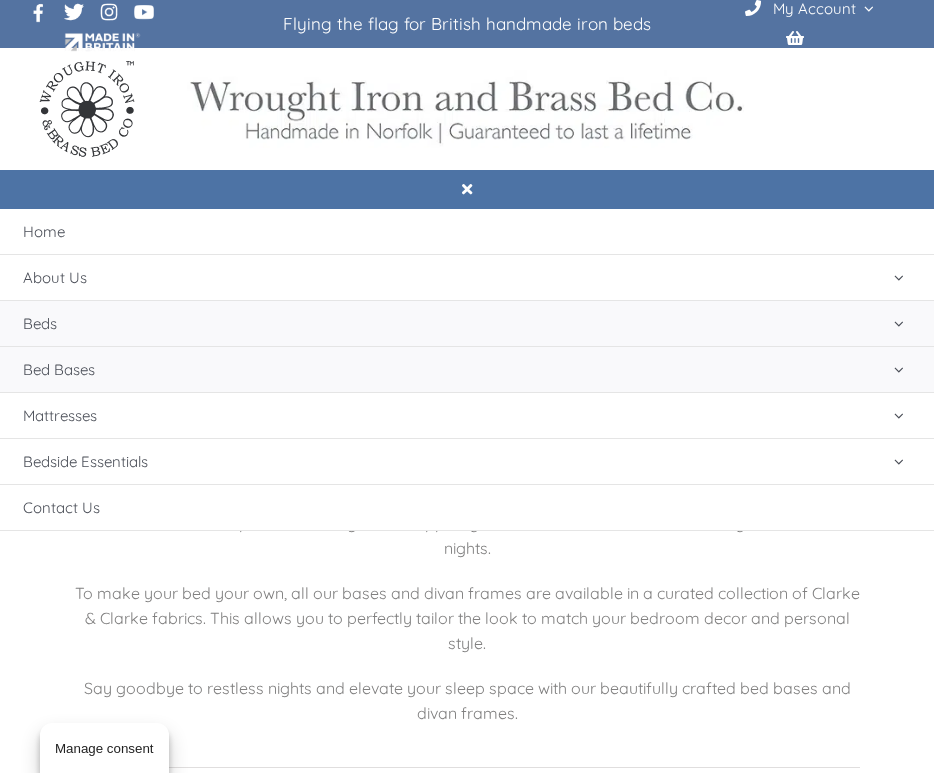 click on "Beds" at bounding box center [40, 324] 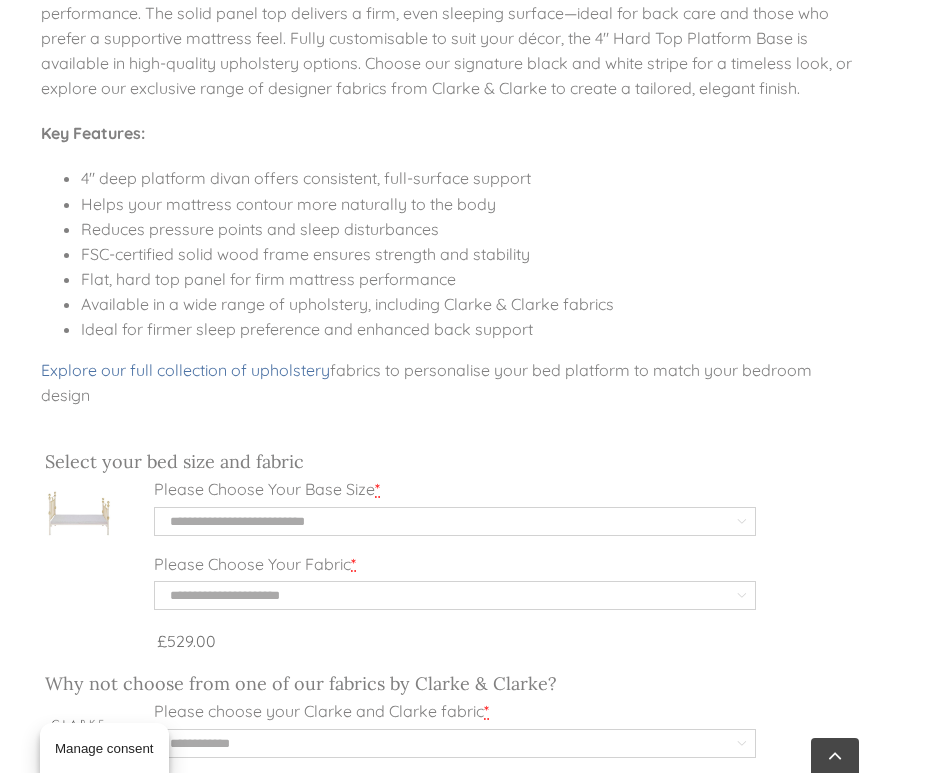 scroll, scrollTop: 936, scrollLeft: 0, axis: vertical 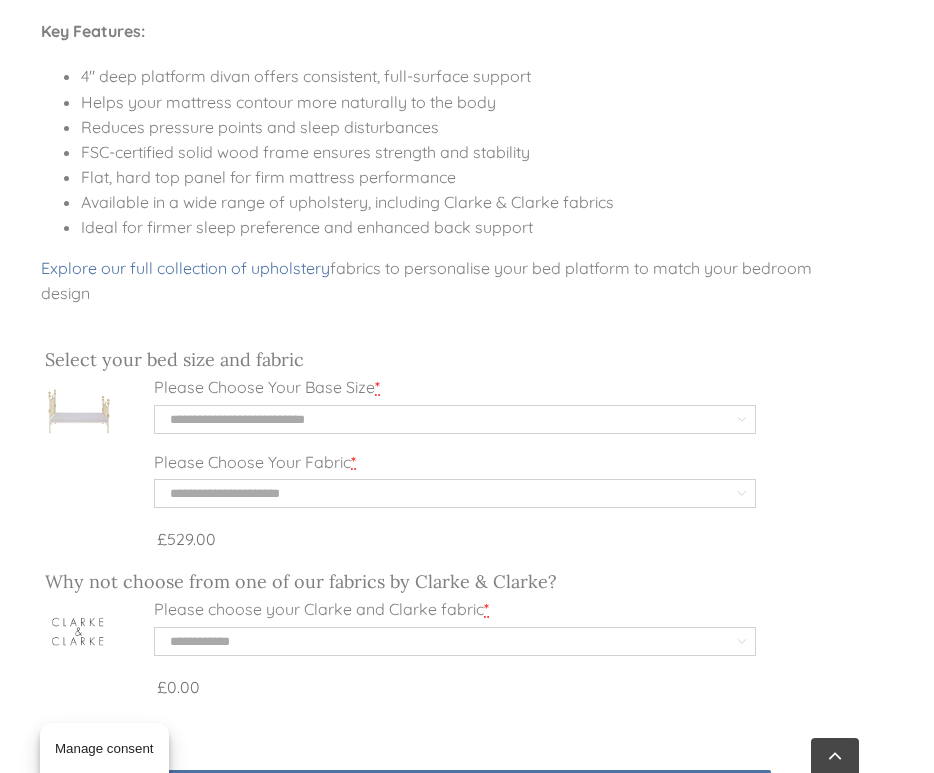 click 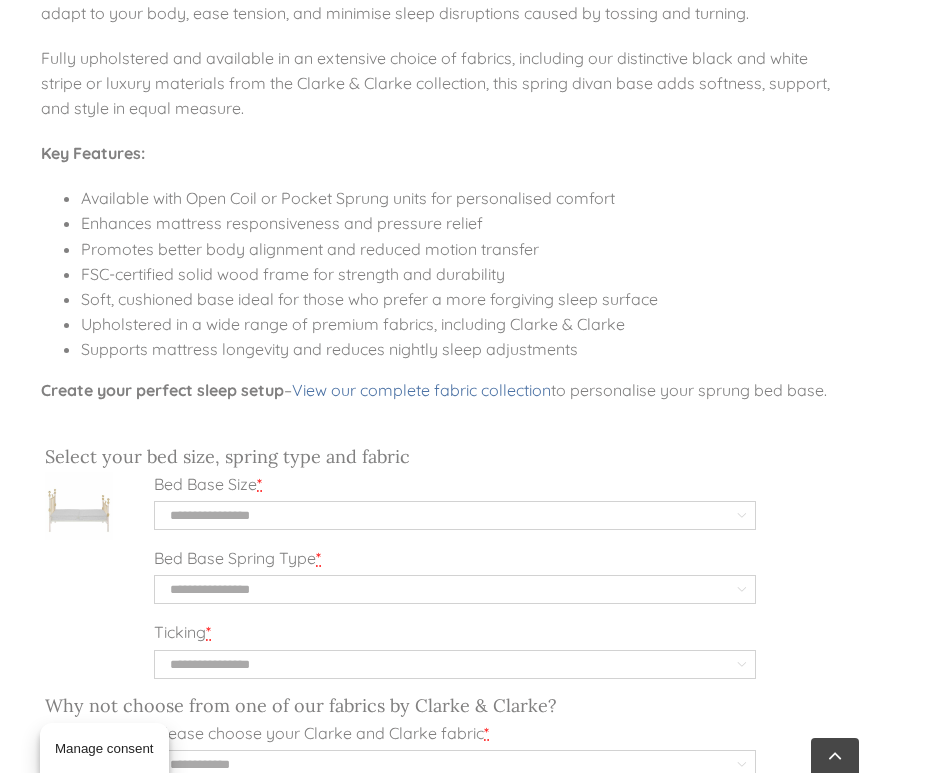 scroll, scrollTop: 1229, scrollLeft: 0, axis: vertical 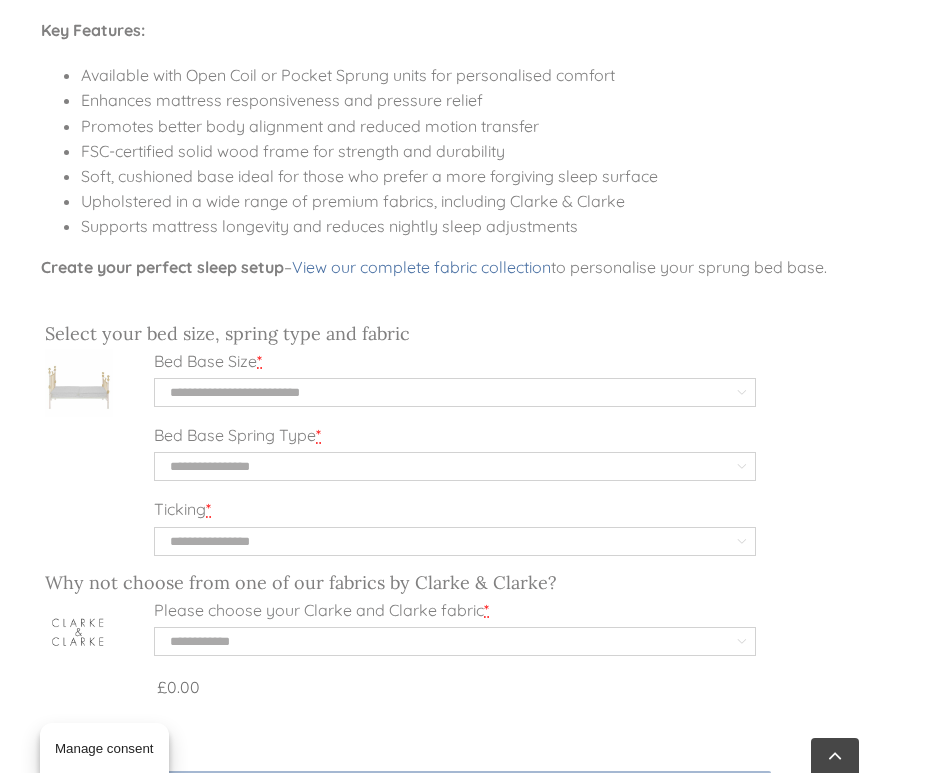 select on "**********" 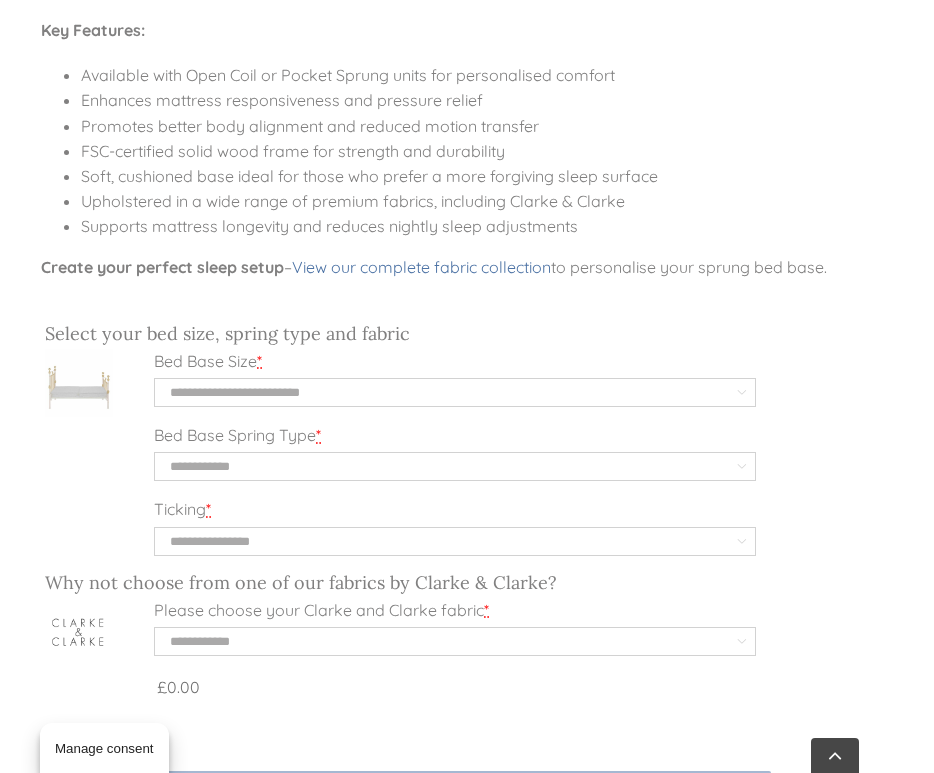 select on "**********" 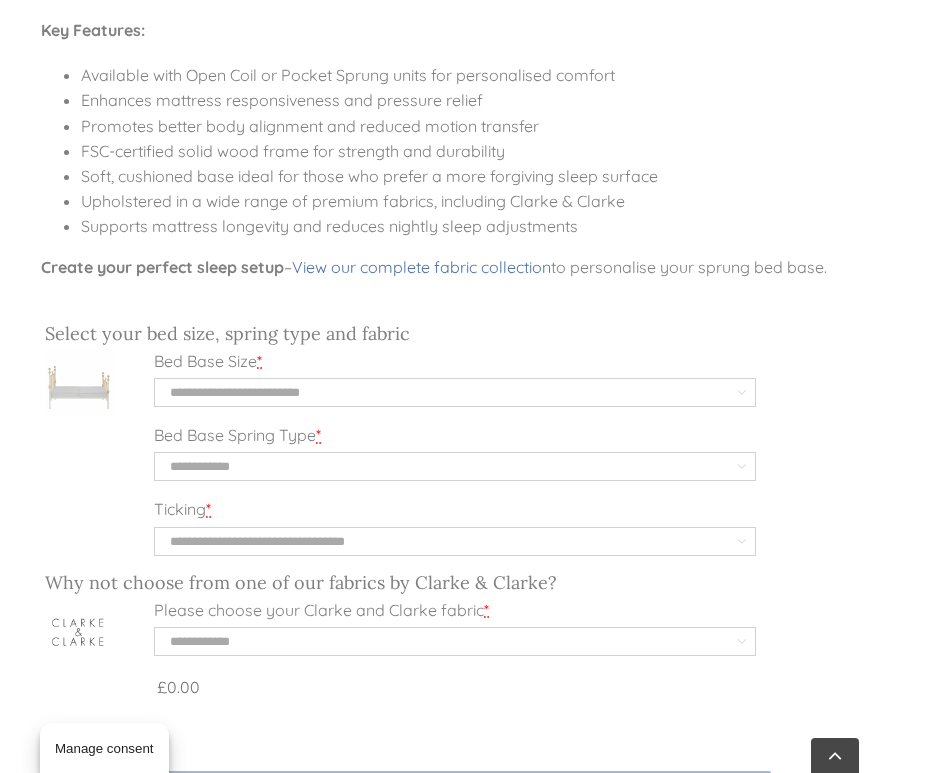 select on "**********" 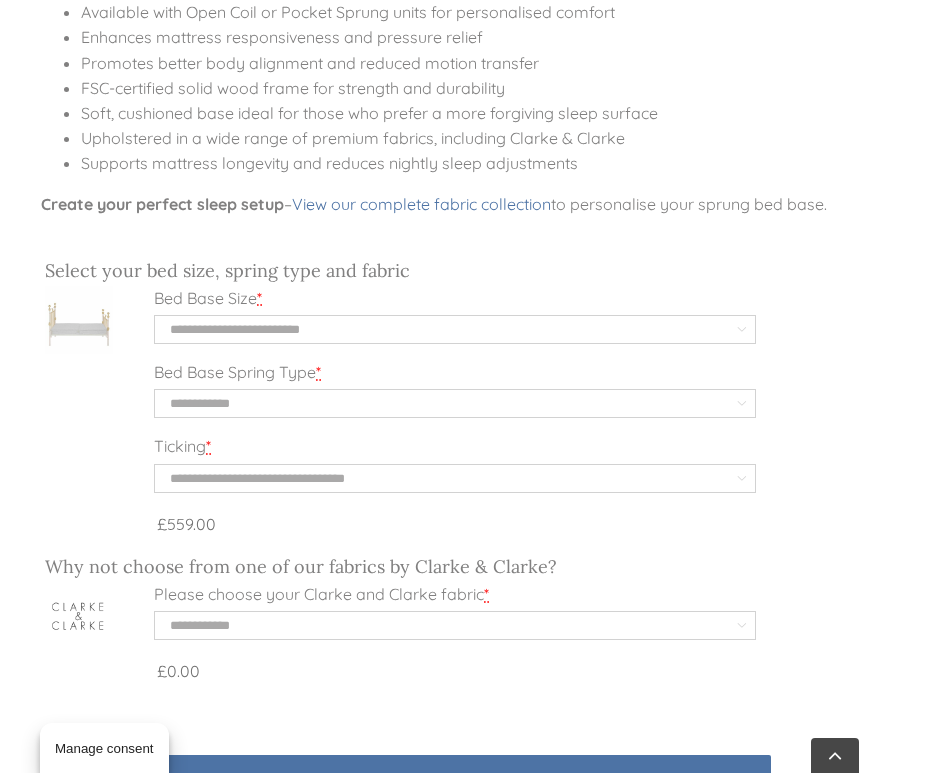 scroll, scrollTop: 1293, scrollLeft: 0, axis: vertical 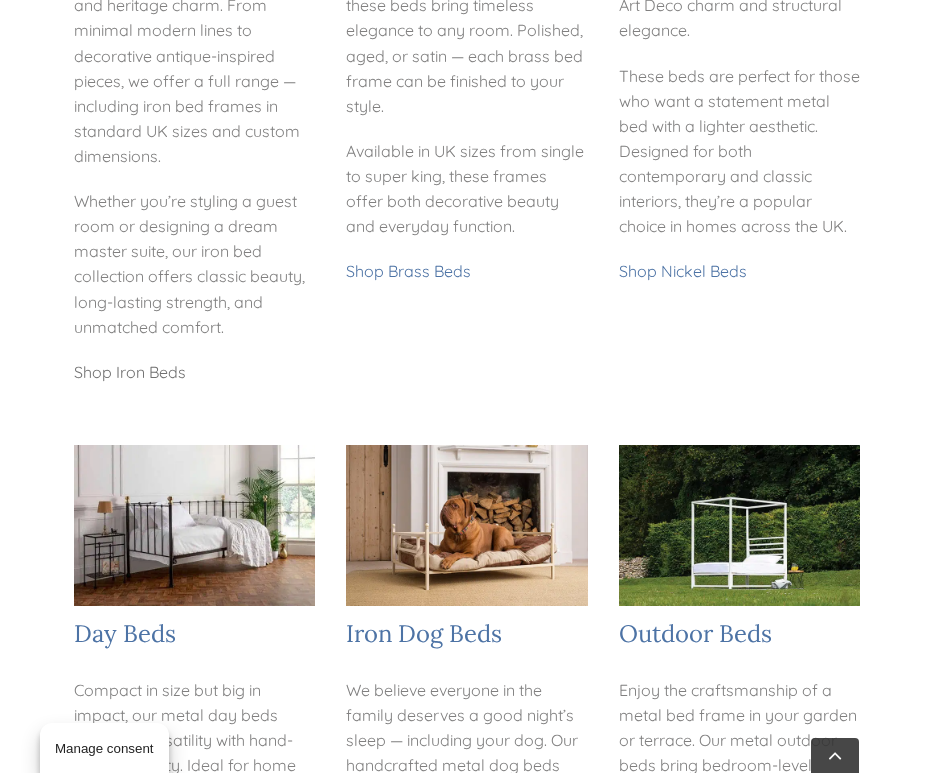 click on "Shop Iron Beds" at bounding box center (130, 372) 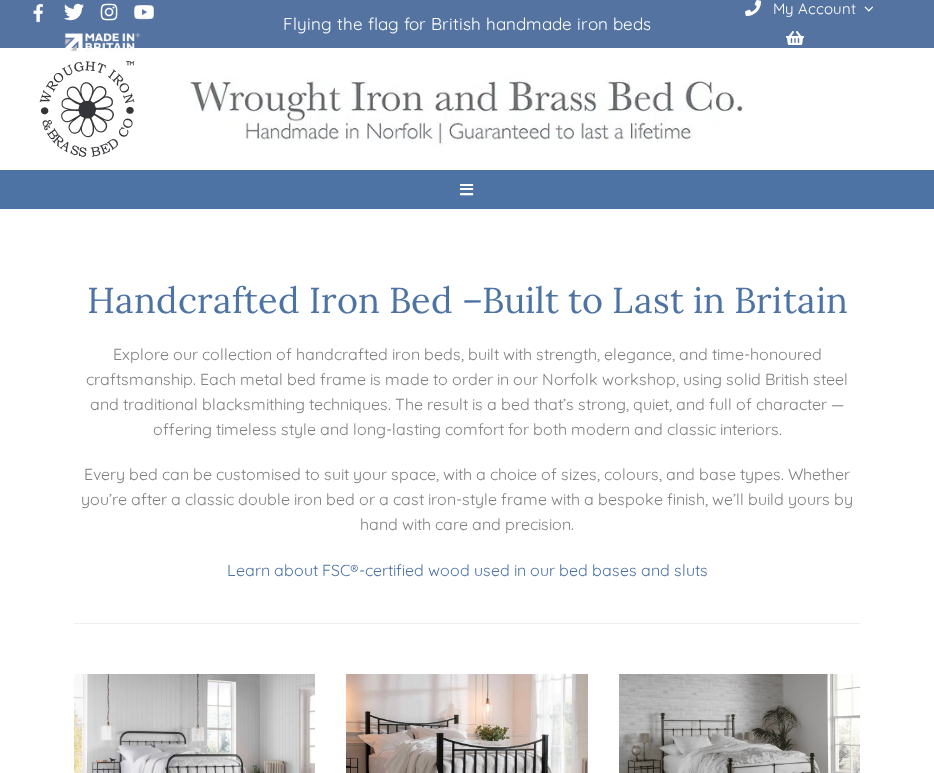 scroll, scrollTop: 360, scrollLeft: 0, axis: vertical 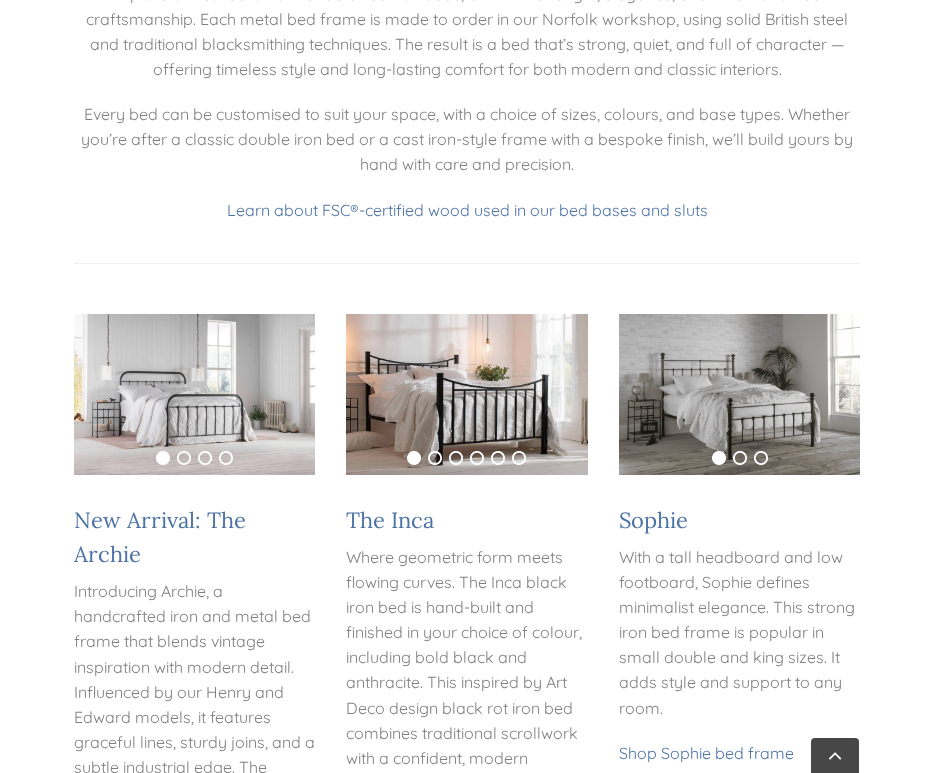 checkbox on "****" 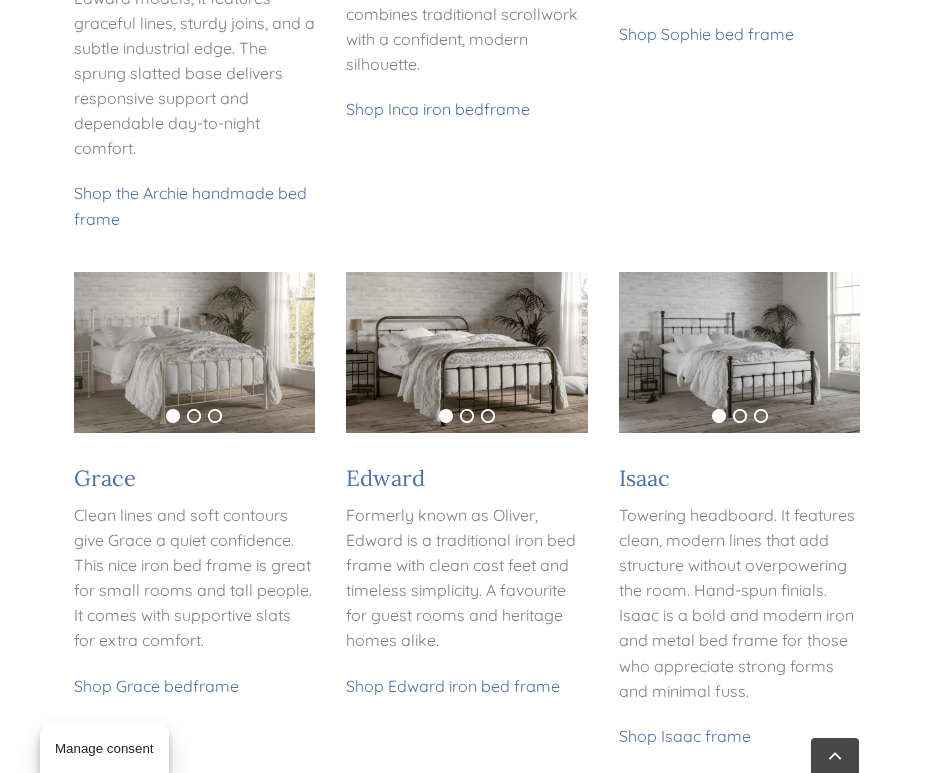 scroll, scrollTop: 1078, scrollLeft: 0, axis: vertical 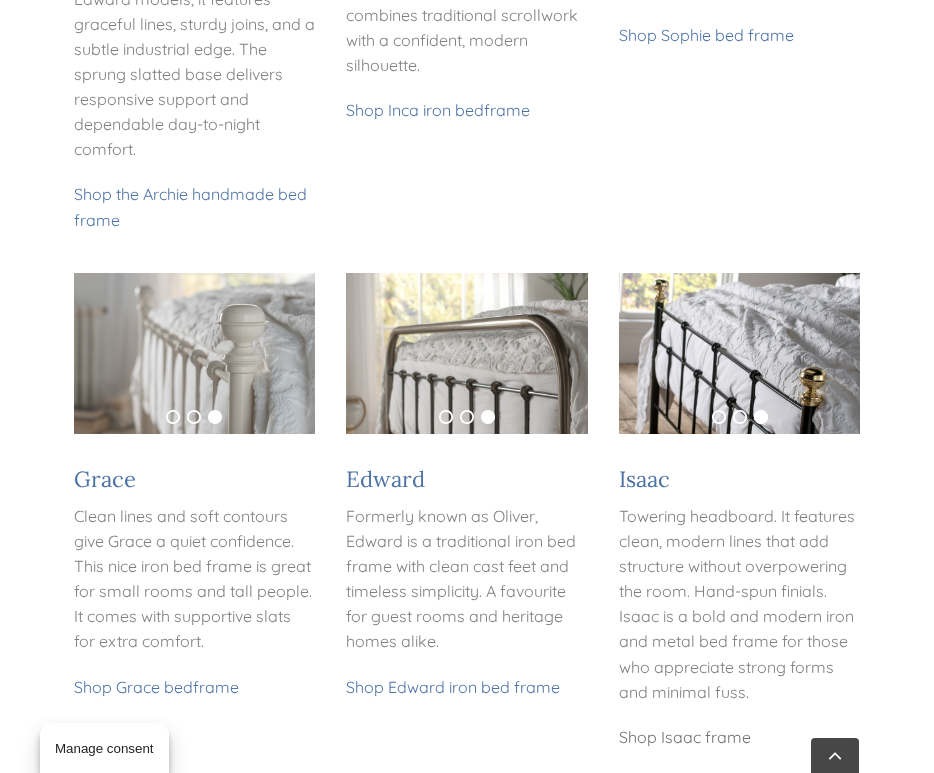 click on "Shop Isaac frame" at bounding box center (685, 737) 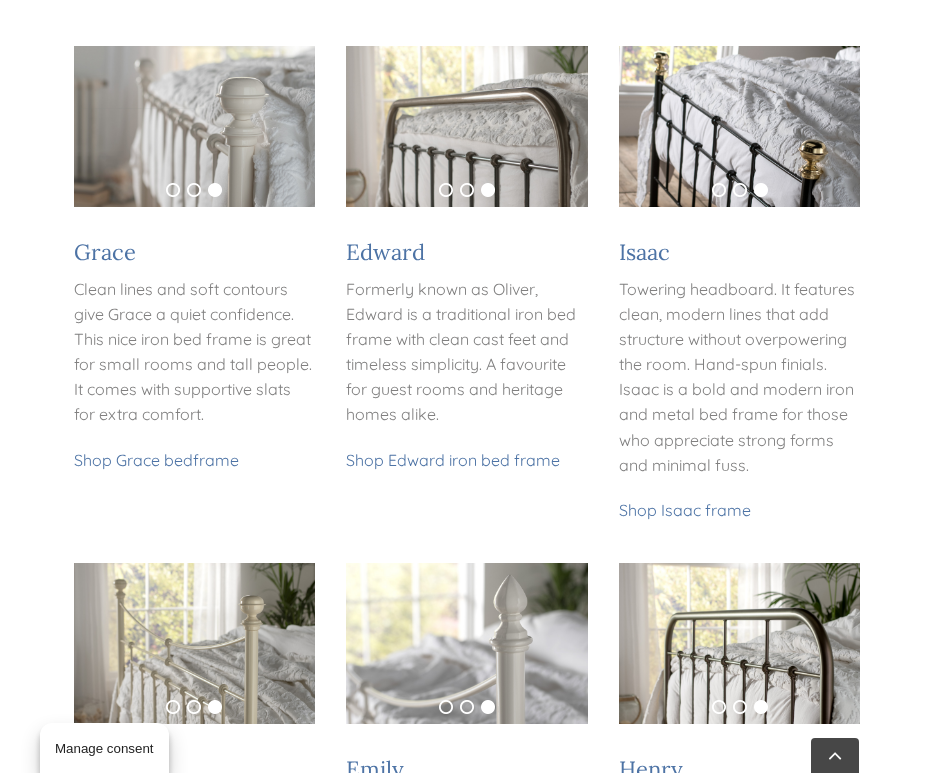 scroll, scrollTop: 871, scrollLeft: 0, axis: vertical 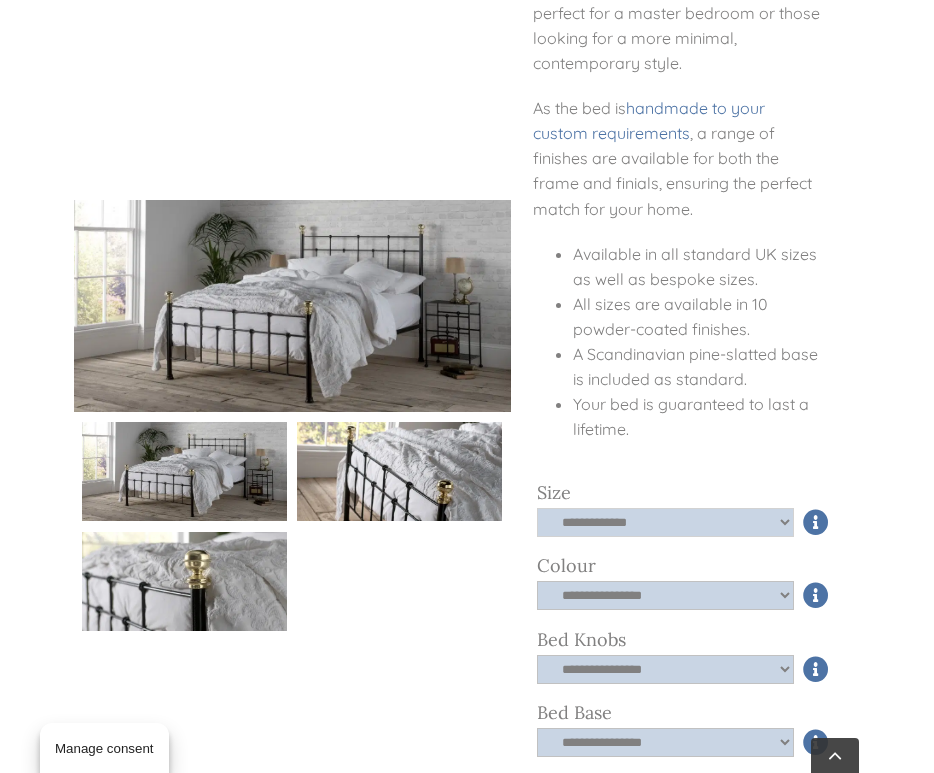 select on "*****" 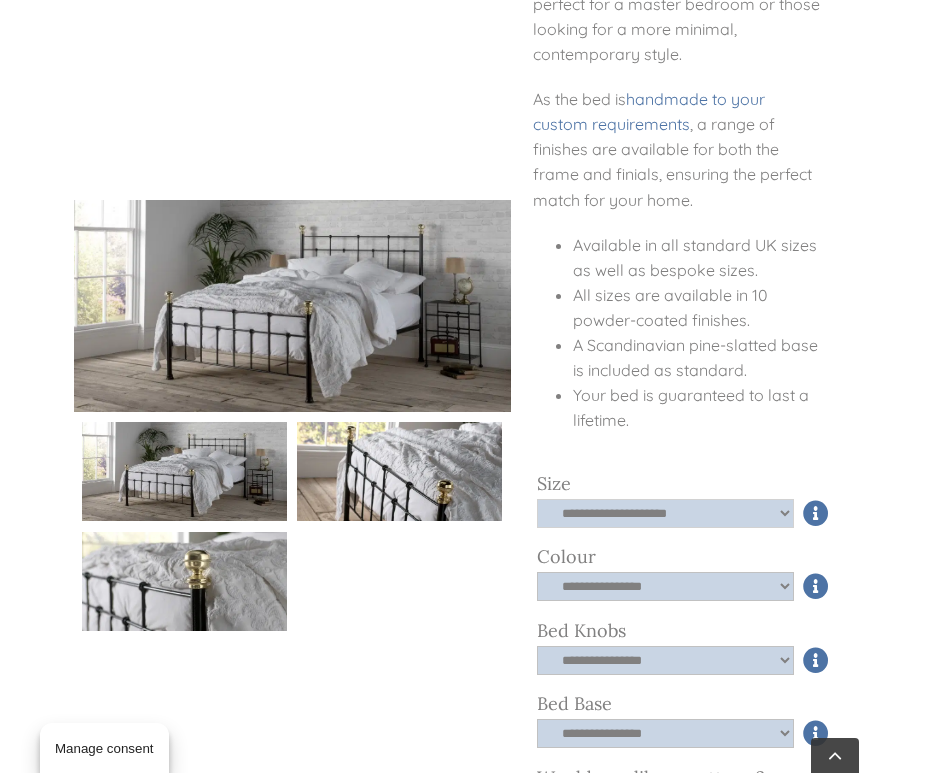 scroll, scrollTop: 728, scrollLeft: 0, axis: vertical 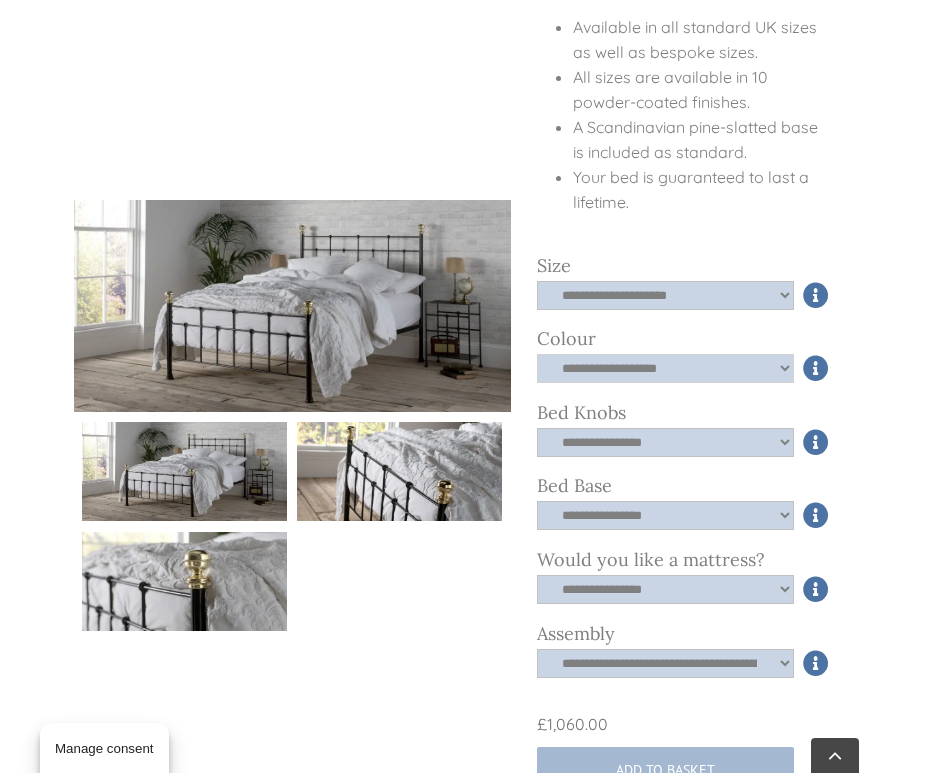 select on "*****" 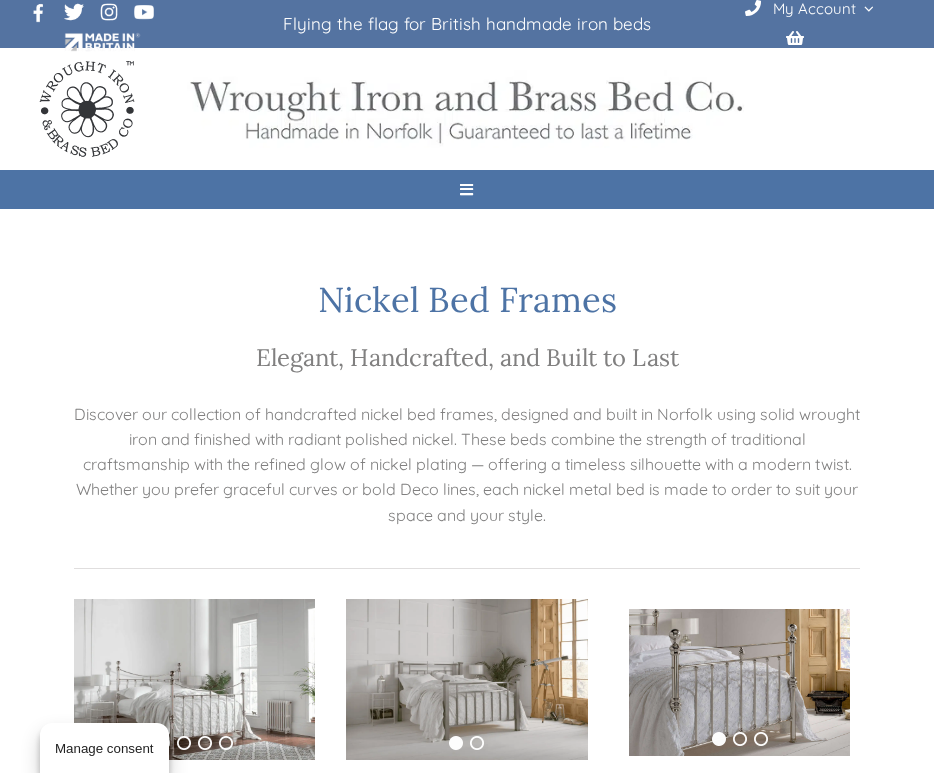 scroll, scrollTop: 0, scrollLeft: 10, axis: horizontal 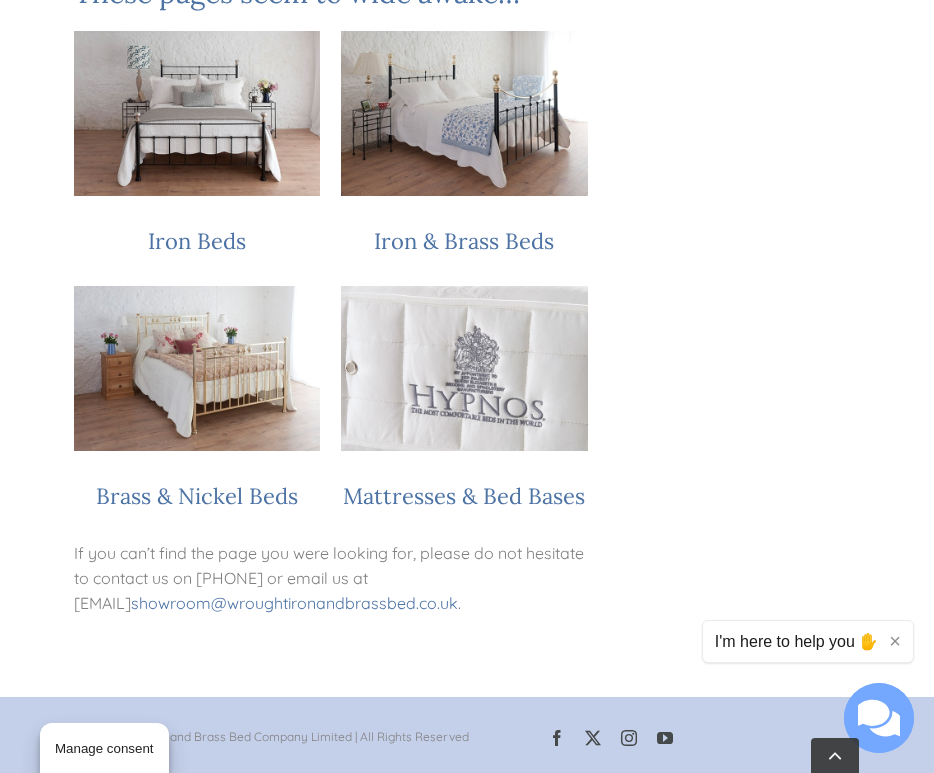 click at bounding box center [197, 368] 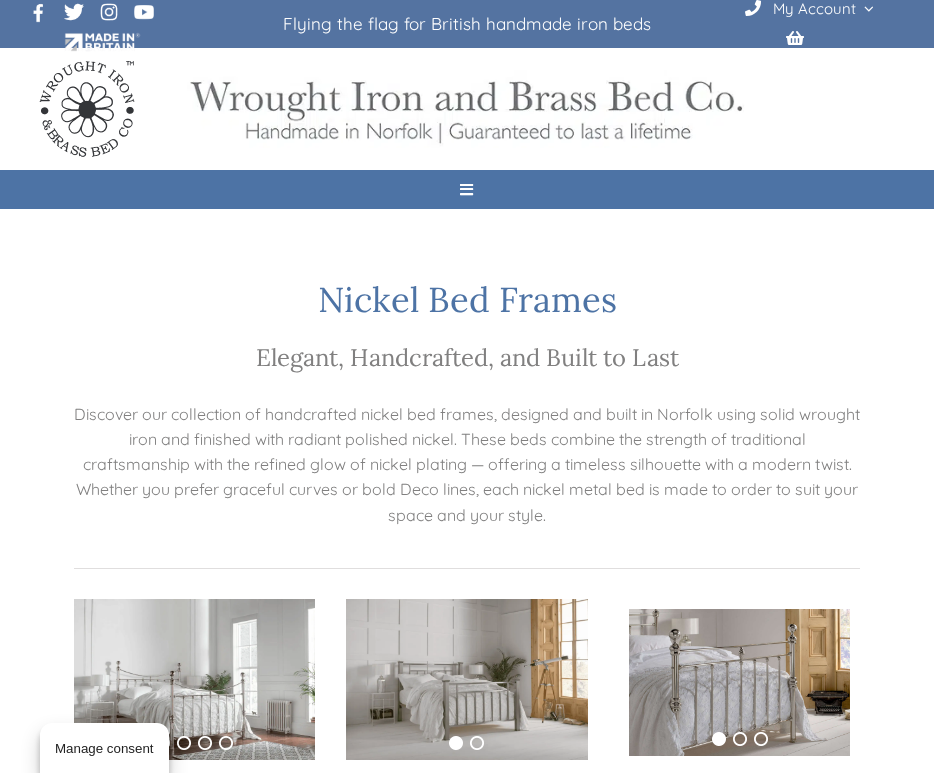 scroll, scrollTop: 0, scrollLeft: 0, axis: both 